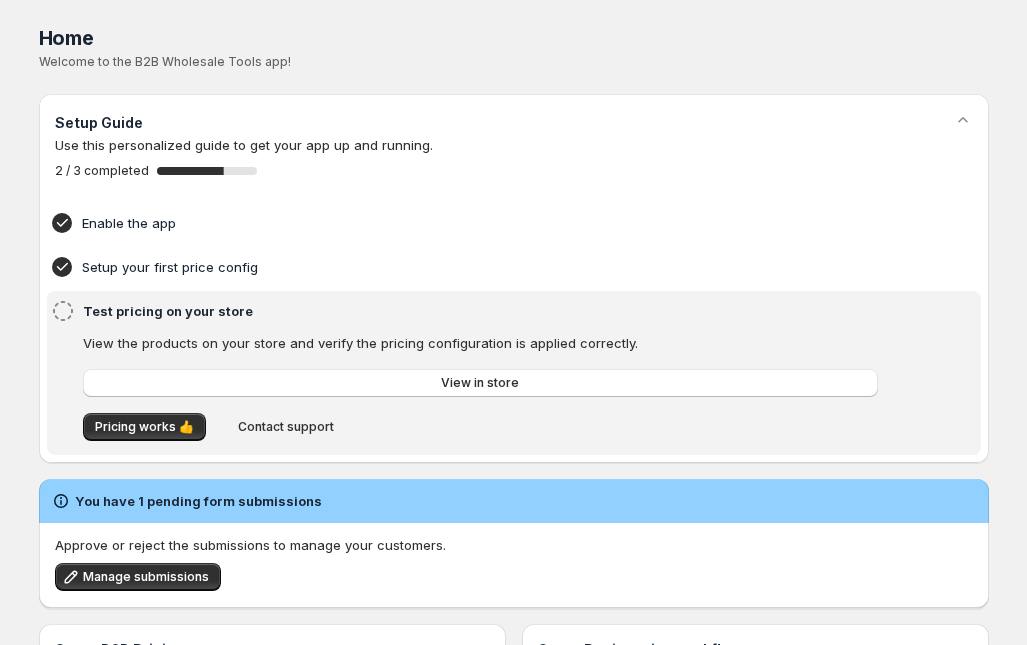 scroll, scrollTop: 125, scrollLeft: 0, axis: vertical 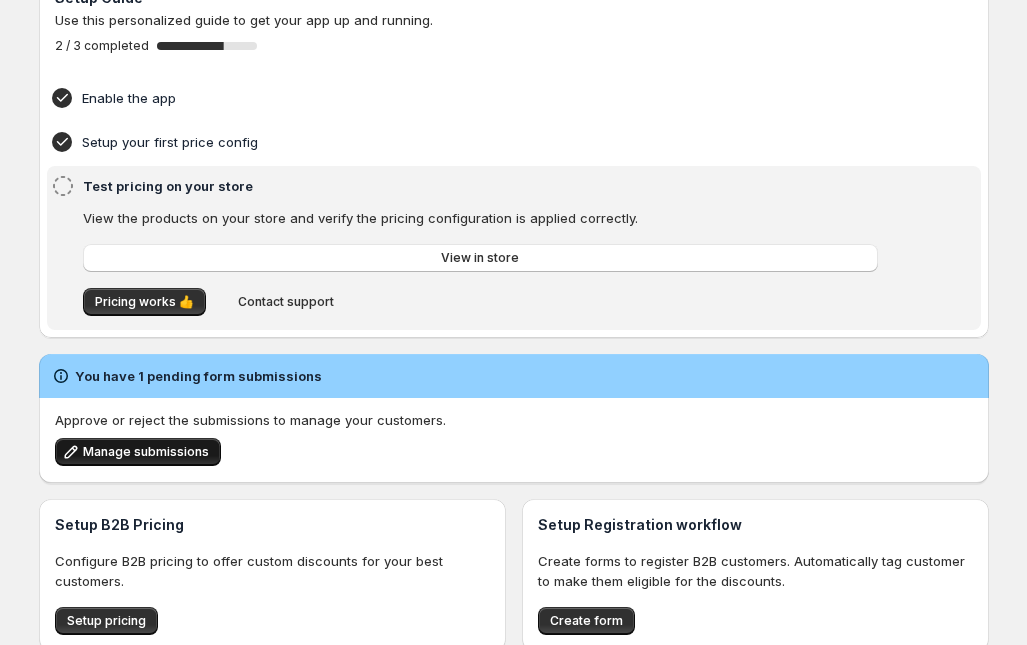 click on "Manage submissions" at bounding box center [146, 452] 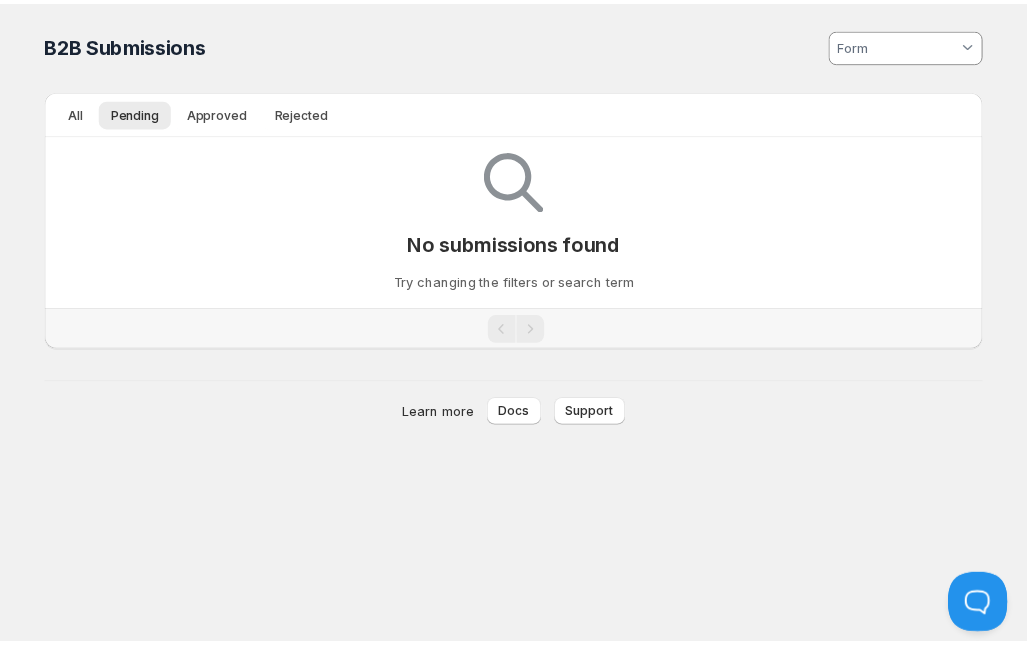 scroll, scrollTop: 0, scrollLeft: 0, axis: both 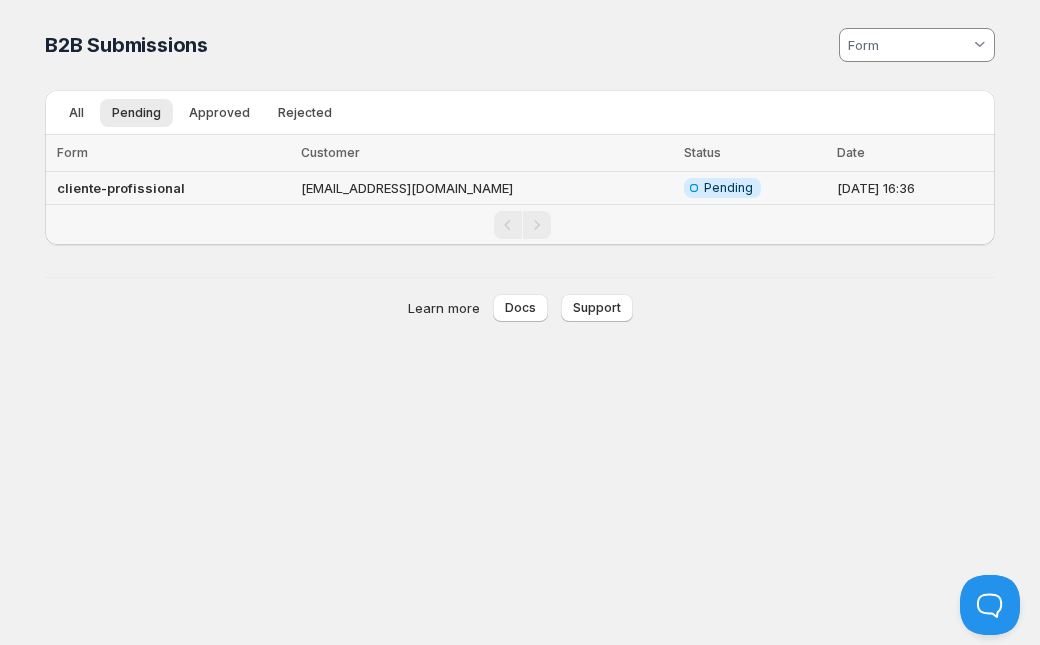 click on "cliente-profissional" at bounding box center [121, 188] 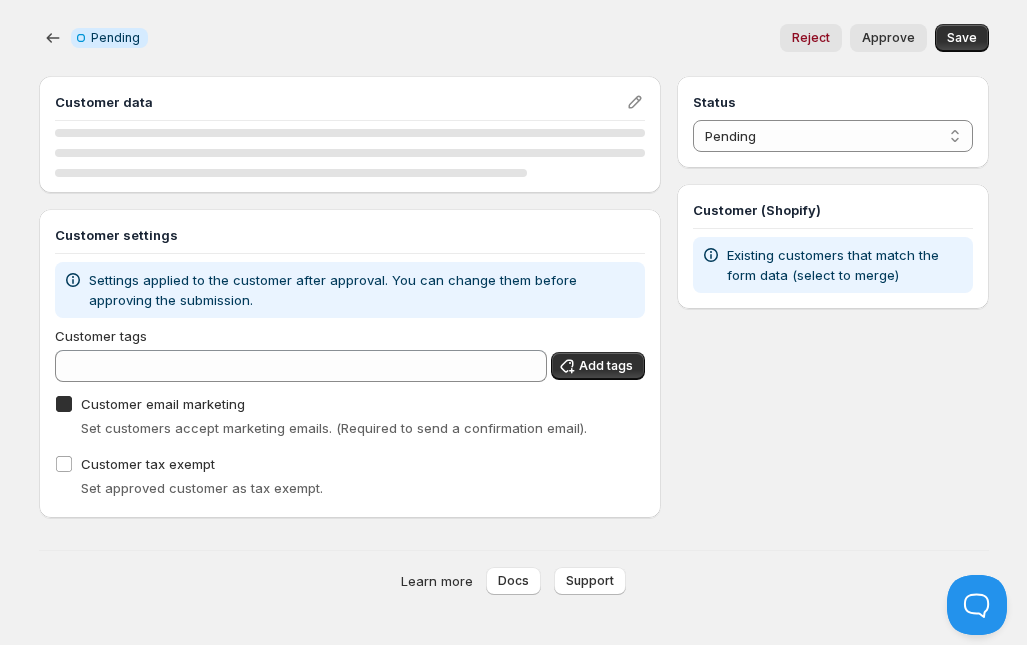 checkbox on "true" 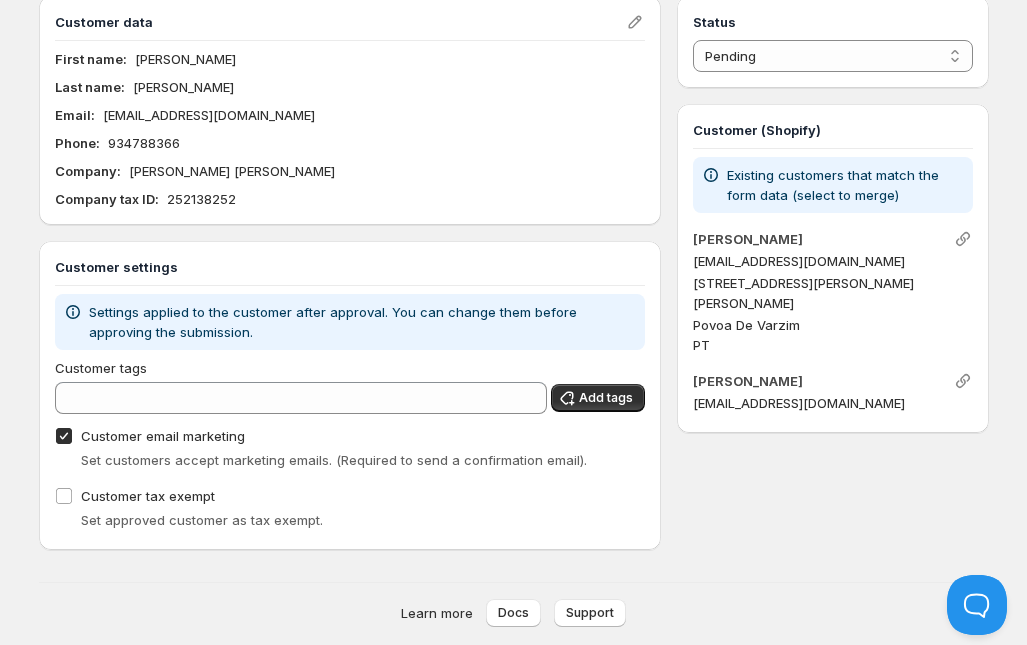 scroll, scrollTop: 128, scrollLeft: 0, axis: vertical 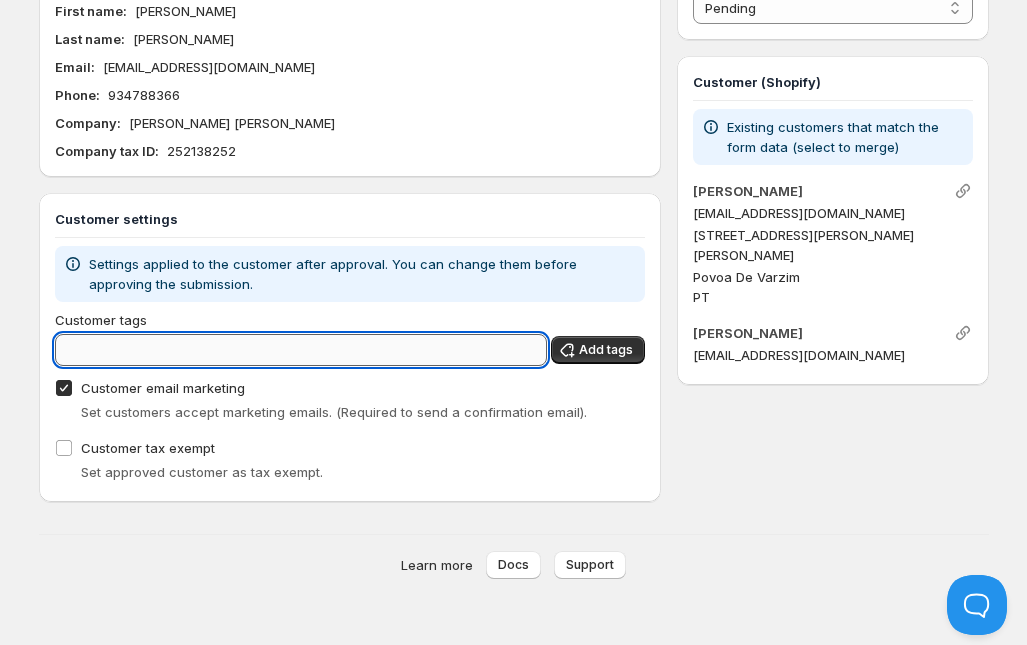 click on "Customer tags" at bounding box center [301, 350] 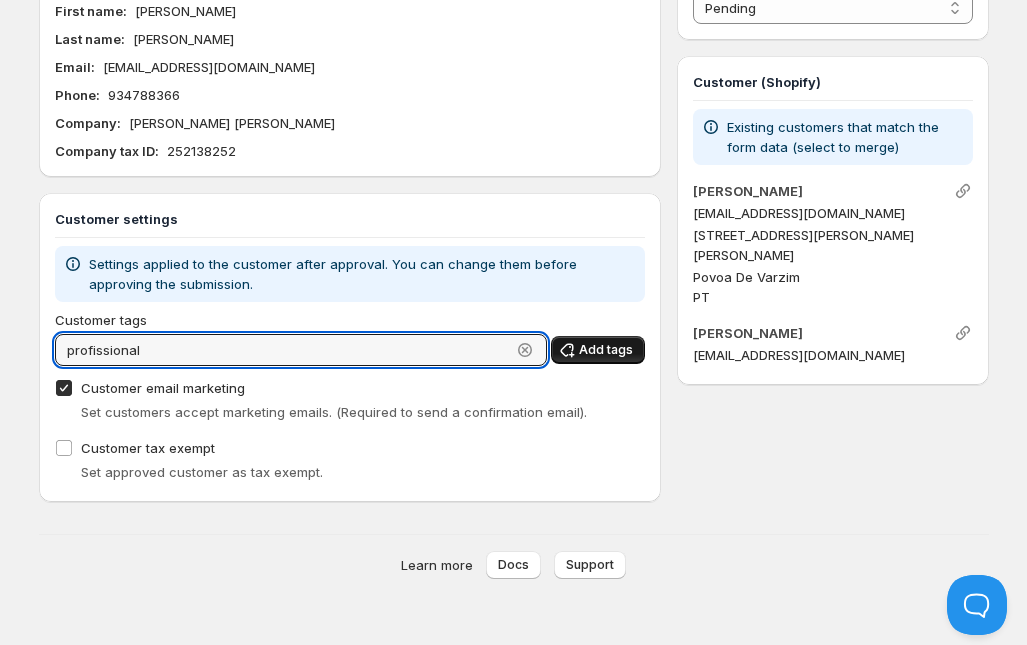 type on "profissional" 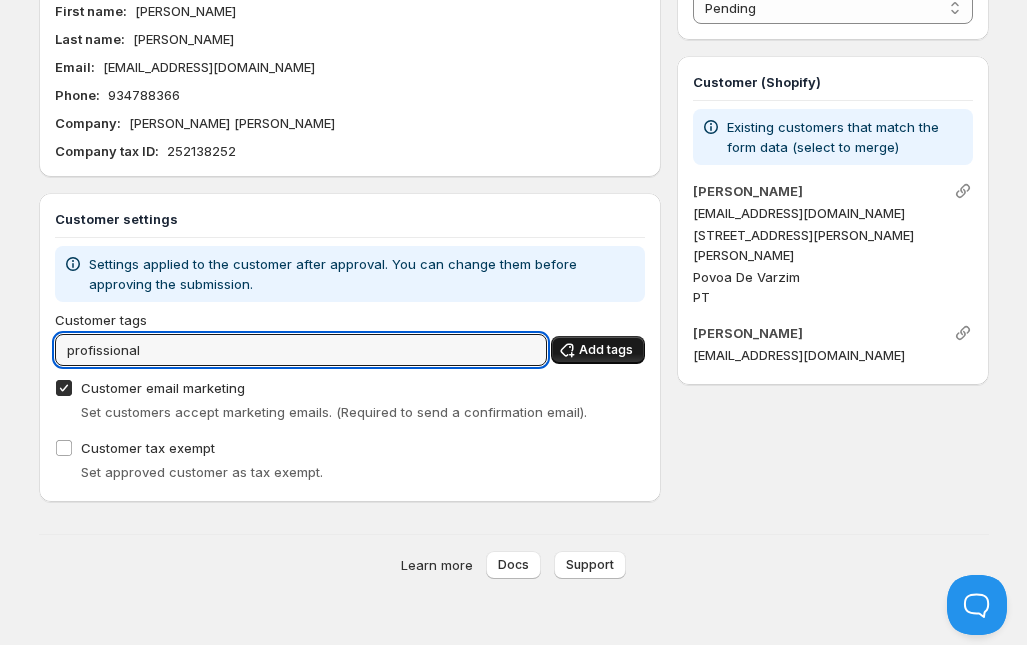 click 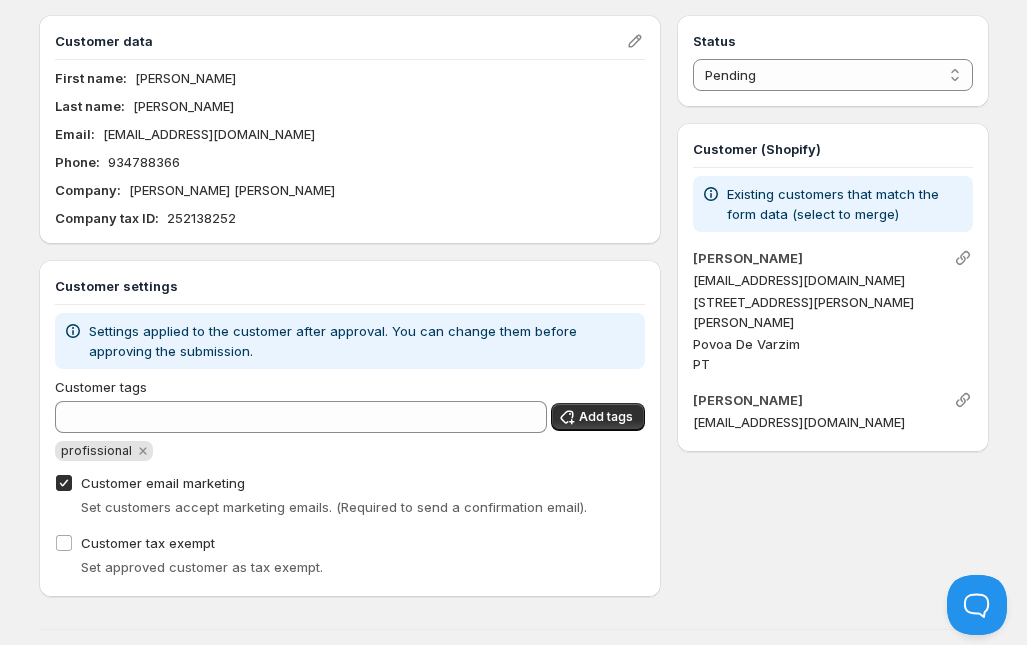 scroll, scrollTop: 0, scrollLeft: 0, axis: both 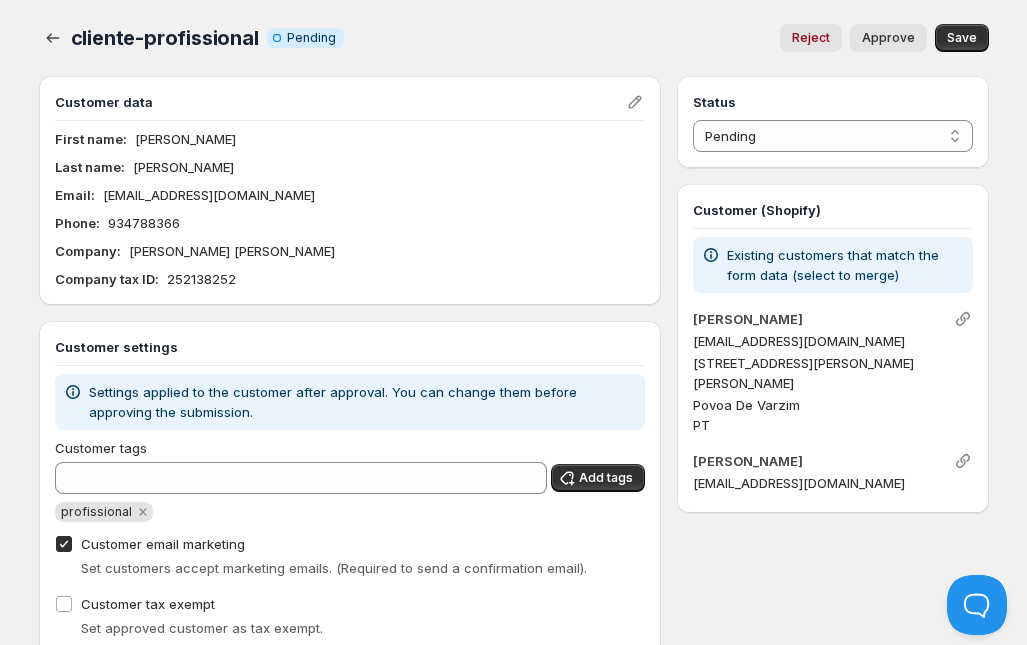 click on "Approve" at bounding box center [888, 38] 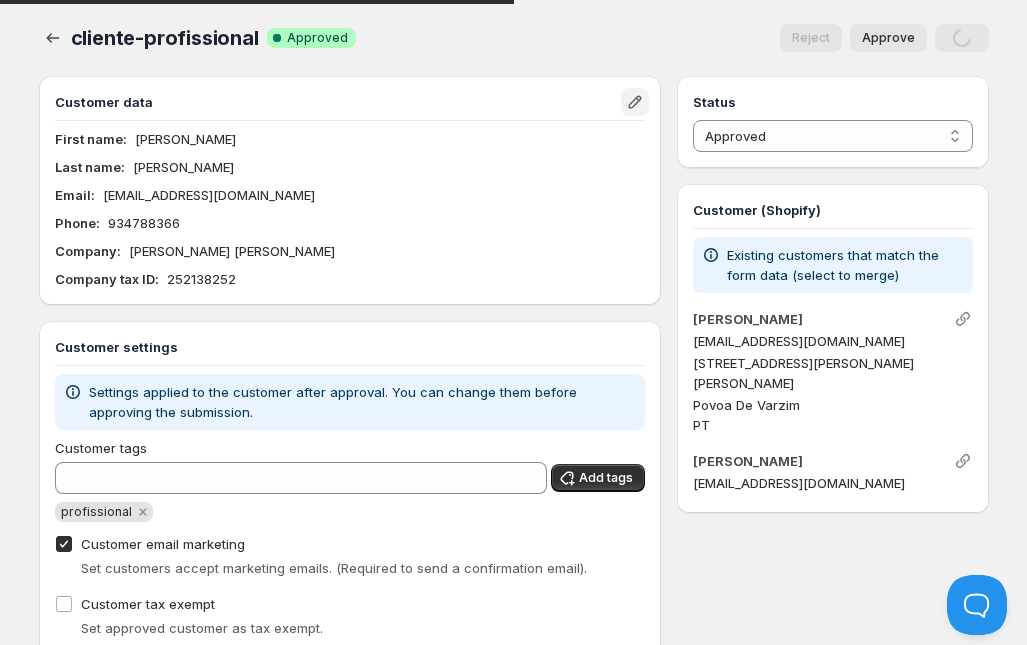 click 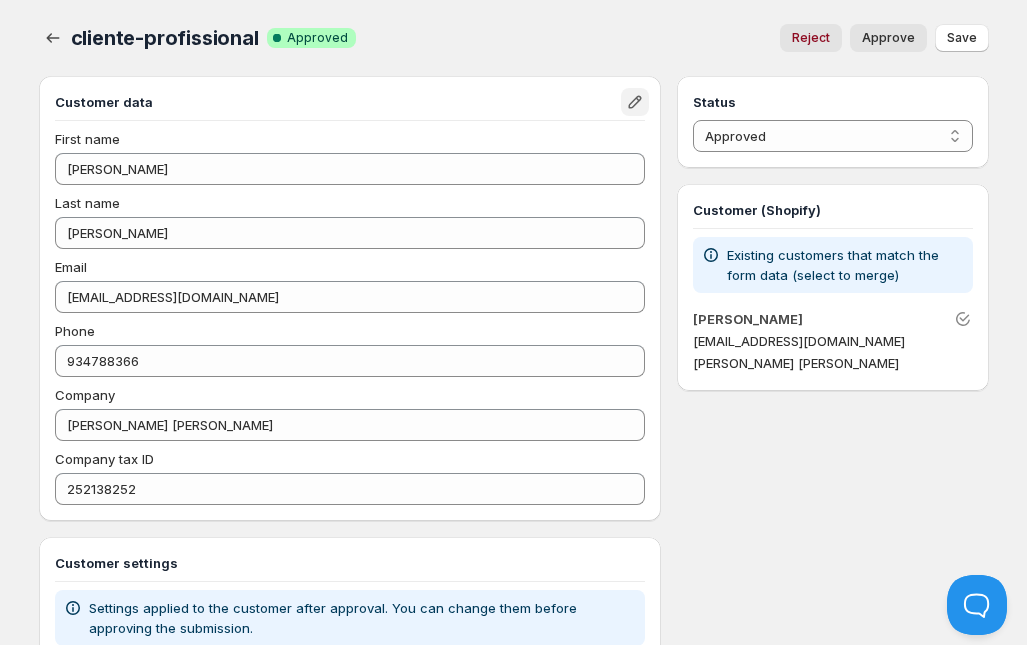 click 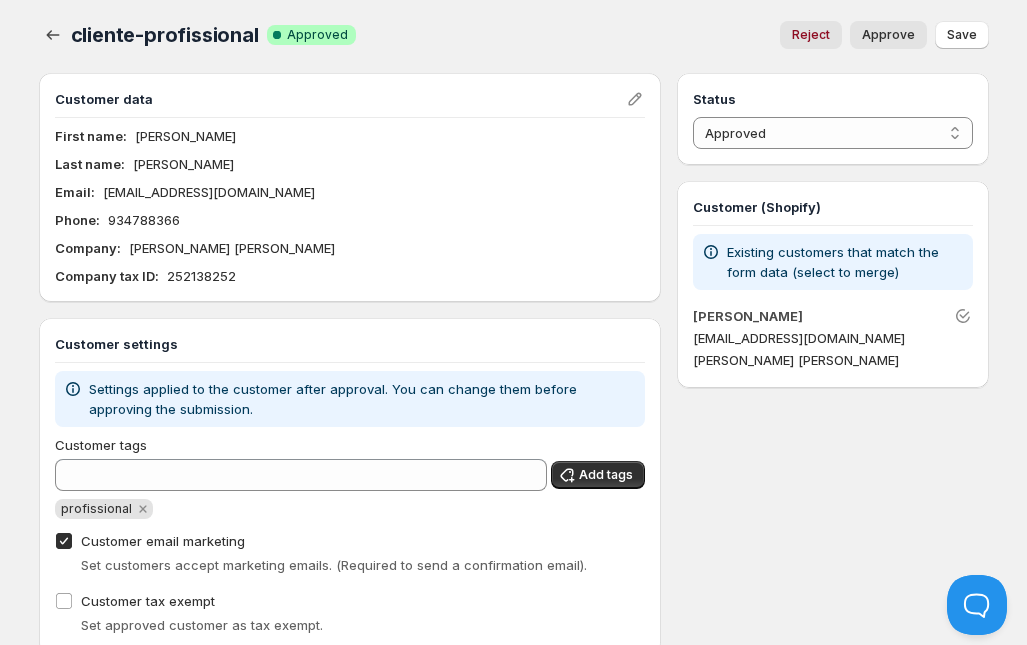 scroll, scrollTop: 0, scrollLeft: 0, axis: both 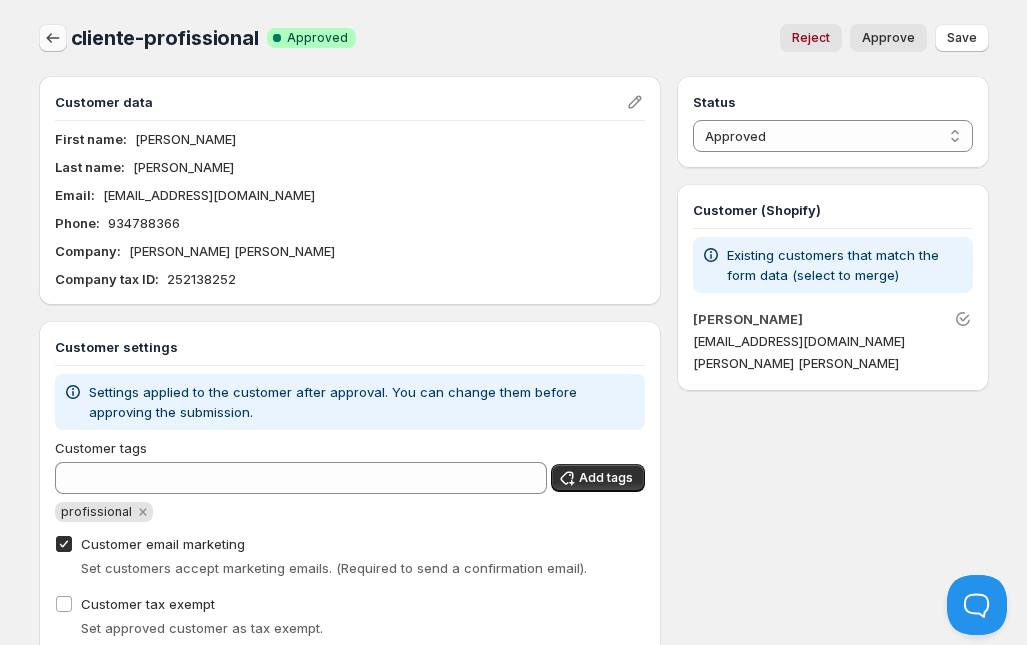 click 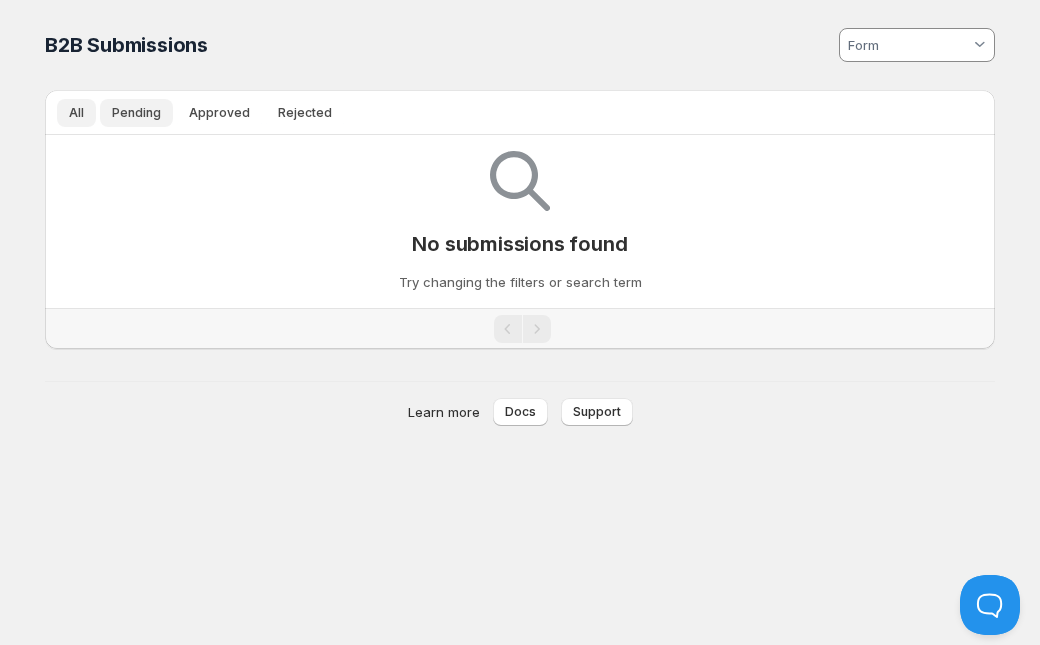 click on "All" at bounding box center [76, 113] 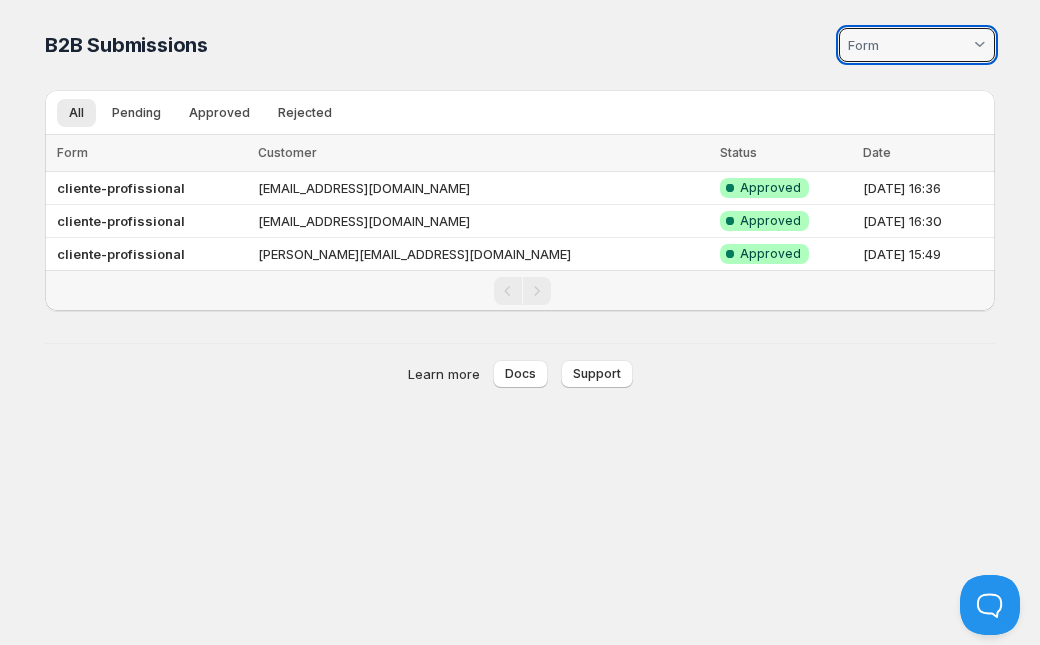 click at bounding box center [907, 45] 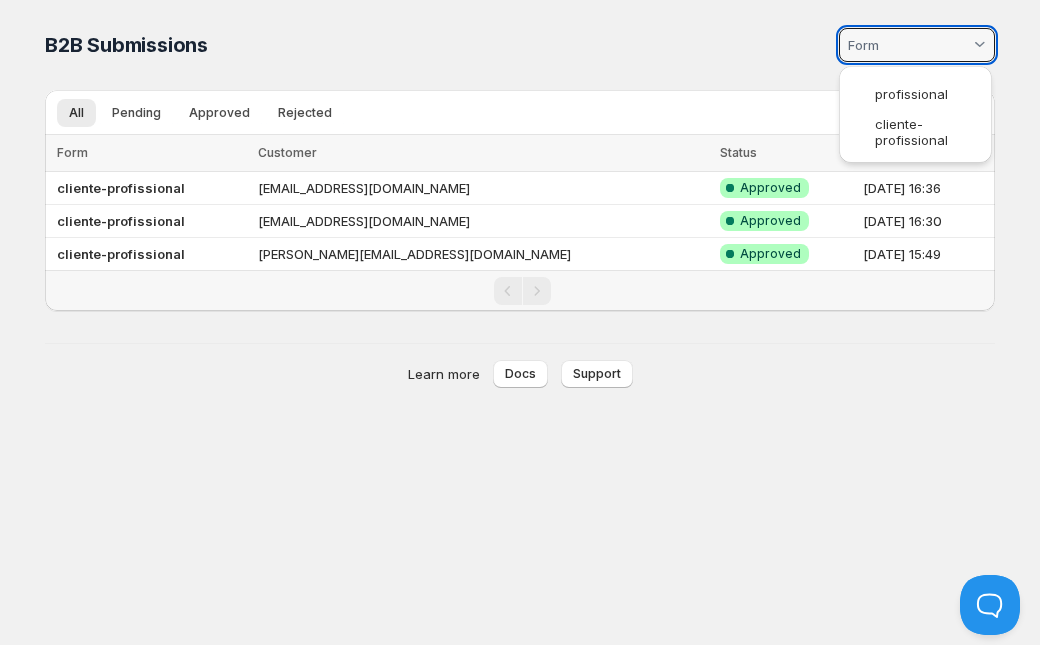 click on "Home Pricing Price lists Forms Submissions Settings Features Plans B2B Submissions. This page is ready B2B Submissions All Pending Approved Rejected More views All Pending Approved Rejected More views Loading submissions… Loading submissions… Form Customer Status Date Select all 3 submissions 0 selected Form Customer Status Date cliente-profissional [EMAIL_ADDRESS][DOMAIN_NAME] Success Complete Approved [DATE] 16:36 cliente-profissional [EMAIL_ADDRESS][DOMAIN_NAME] Success Complete Approved [DATE] 16:30 cliente-profissional [PERSON_NAME][EMAIL_ADDRESS][DOMAIN_NAME] Success Complete Approved [DATE] 15:49 Keep existing Update email Your current contact email is   [EMAIL_ADDRESS][DOMAIN_NAME]    Would you like to receive support communications and updates to      ?  Learn more Docs Support
Online
profissional cliente-profissional" at bounding box center (520, 322) 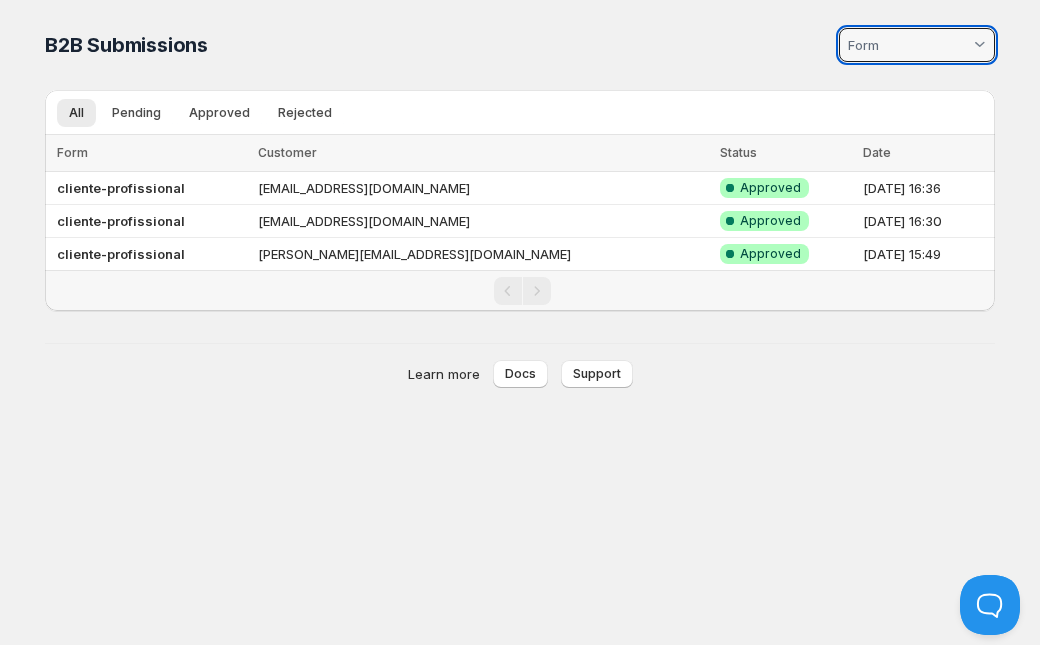click on "Learn more Docs Support" at bounding box center [520, 373] 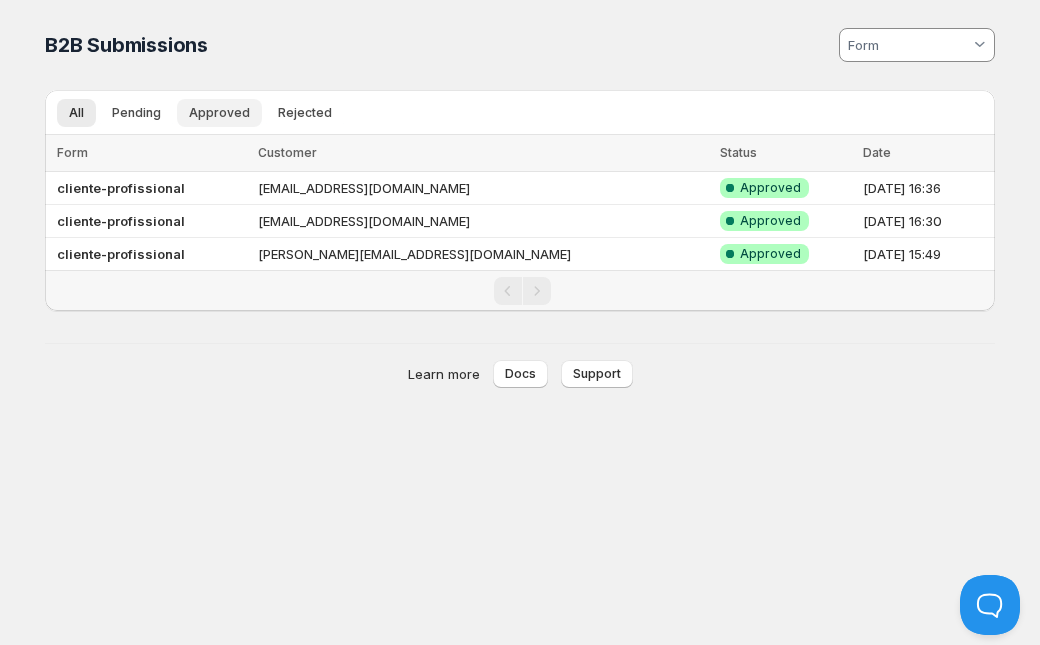 click on "Approved" at bounding box center [219, 113] 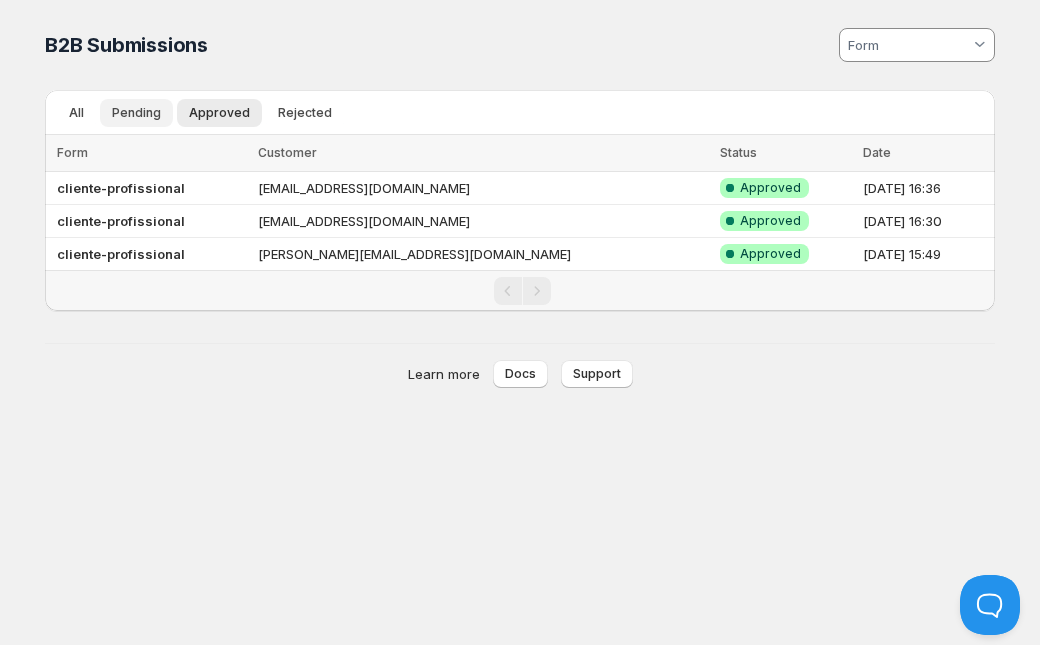 click on "Pending" at bounding box center (136, 113) 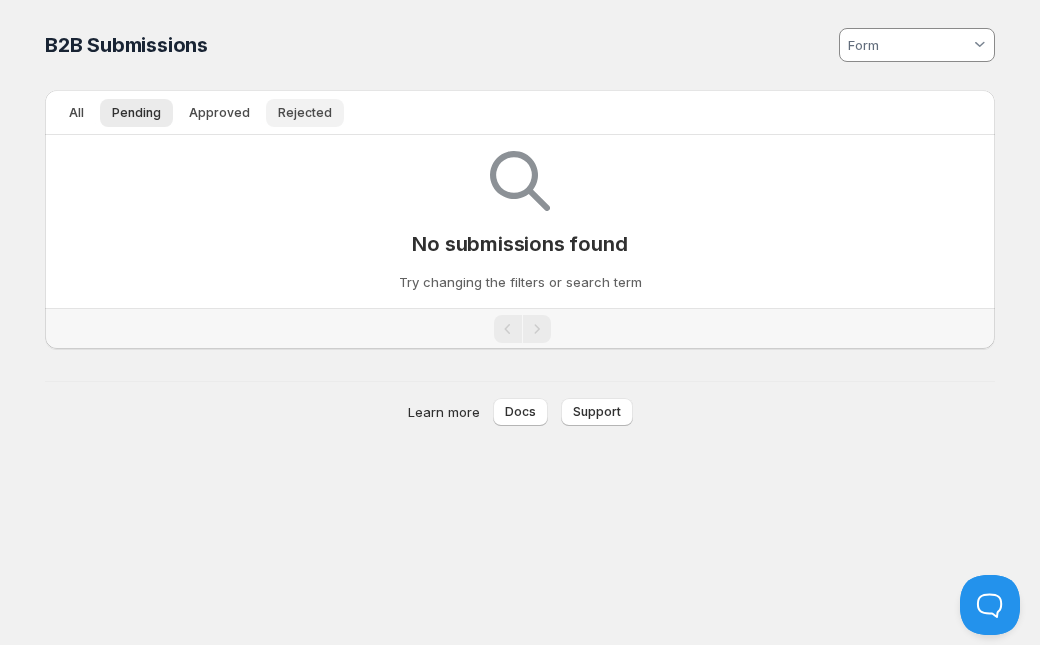 click on "Rejected" at bounding box center [305, 113] 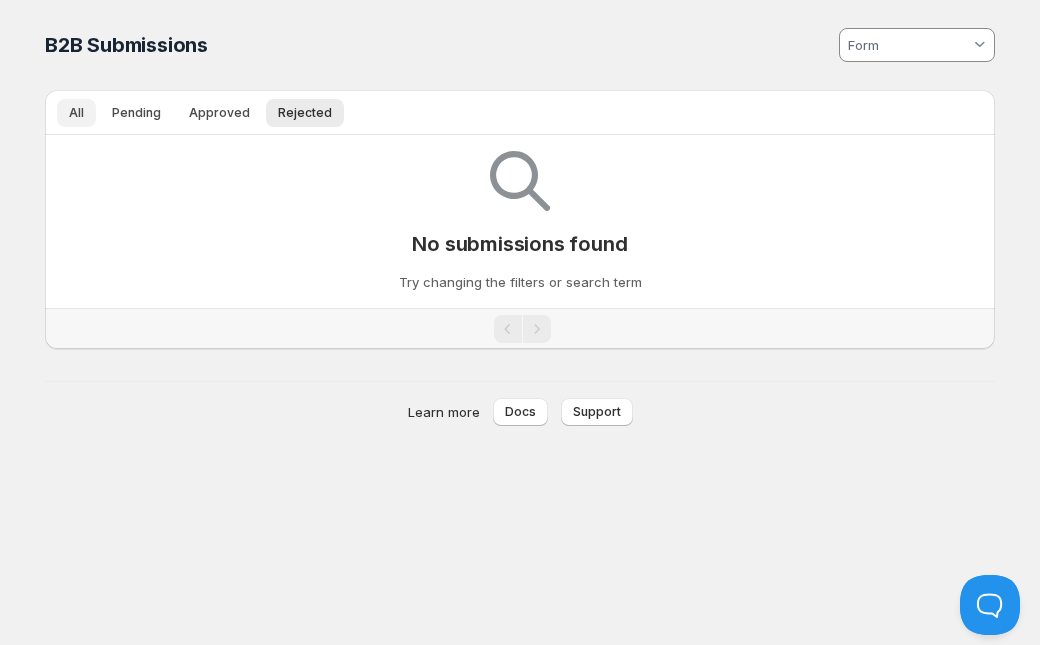 click on "All" at bounding box center (76, 113) 